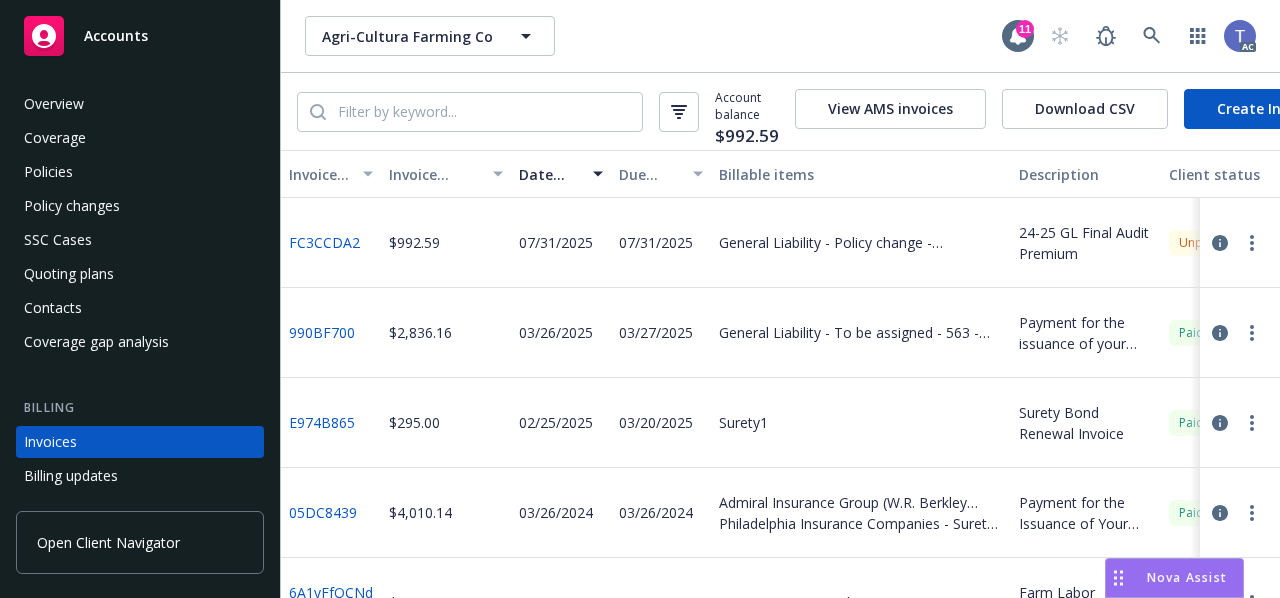 scroll, scrollTop: 0, scrollLeft: 0, axis: both 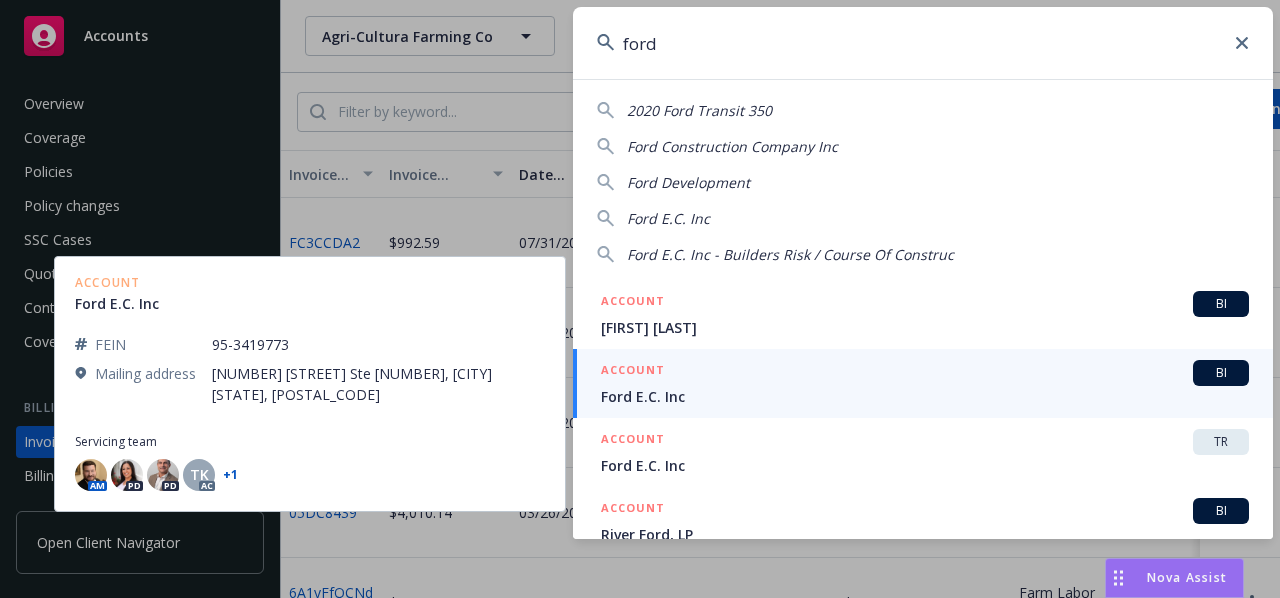 type on "ford" 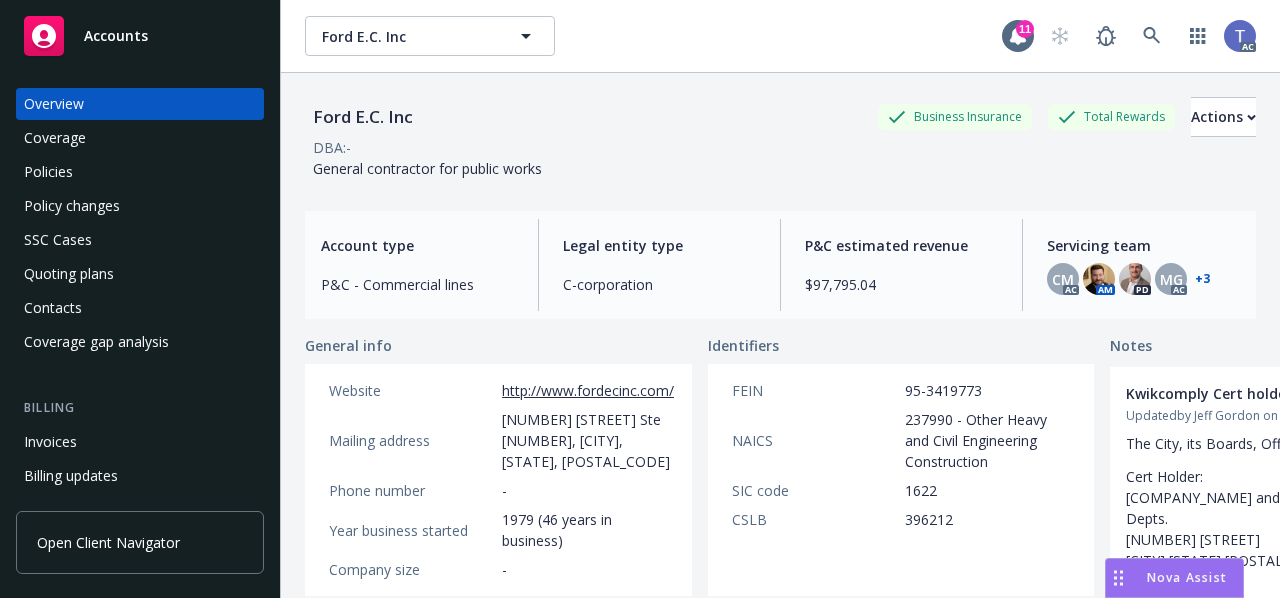 click on "Policies" at bounding box center [48, 172] 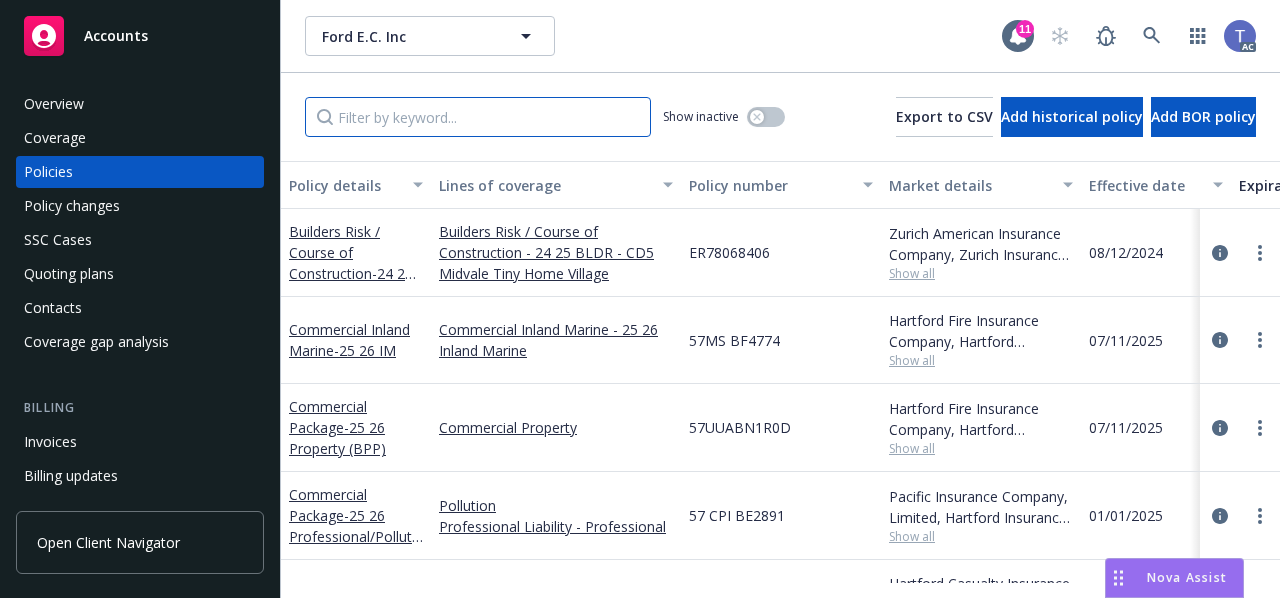 click at bounding box center (478, 117) 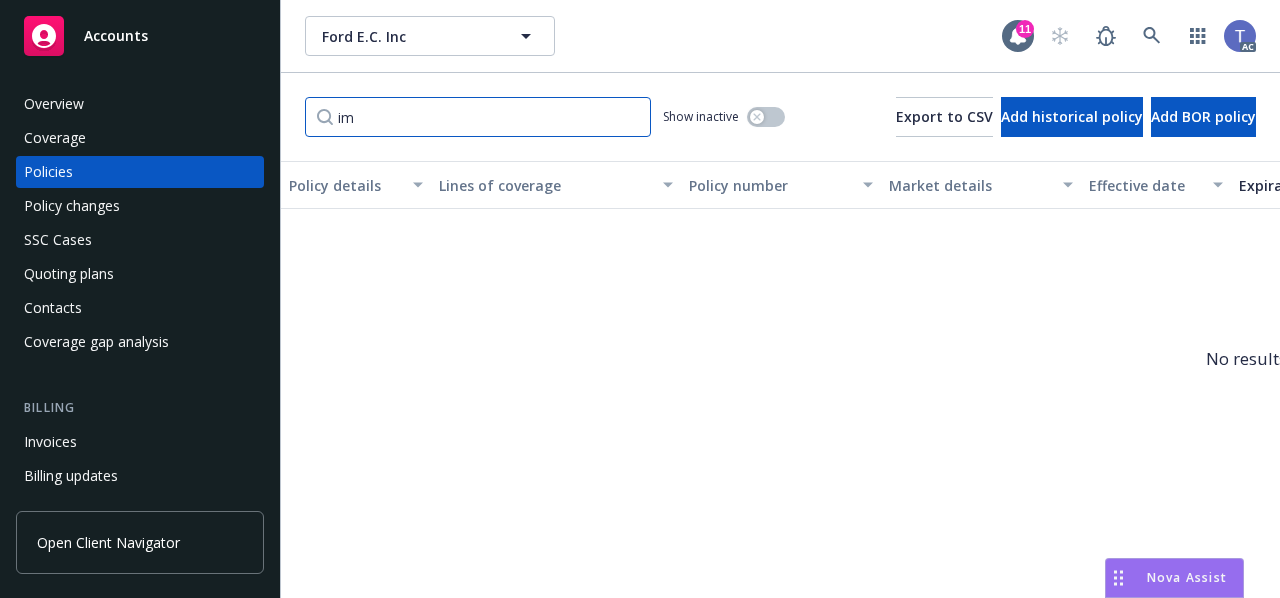 type on "i" 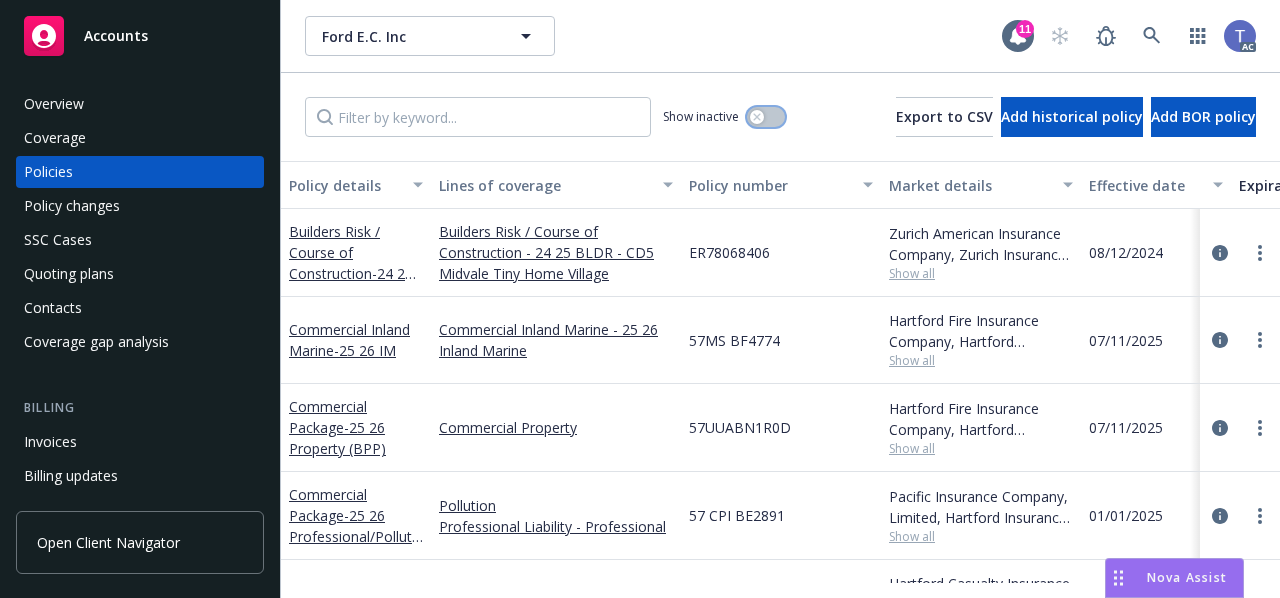 click 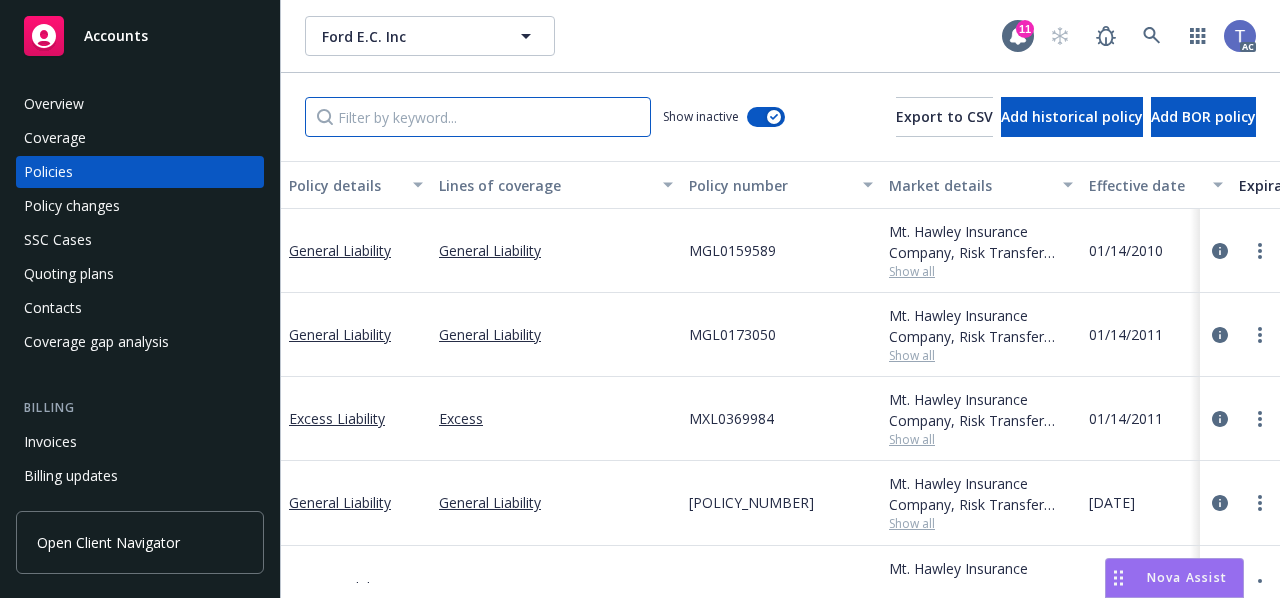 click at bounding box center (478, 117) 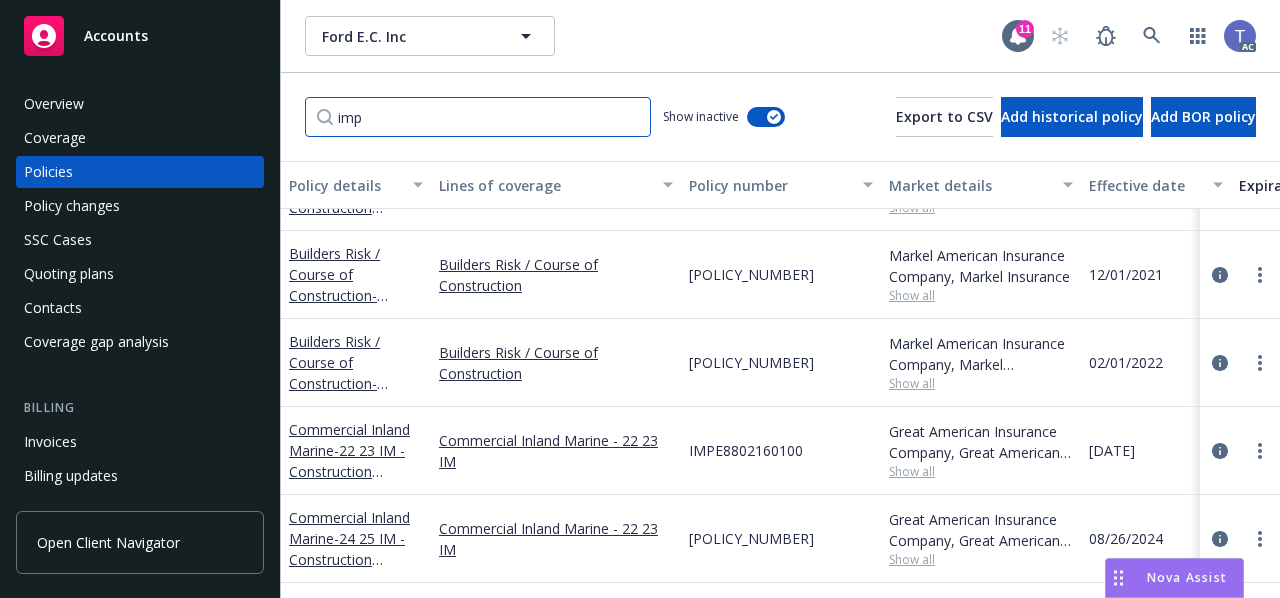 scroll, scrollTop: 81, scrollLeft: 0, axis: vertical 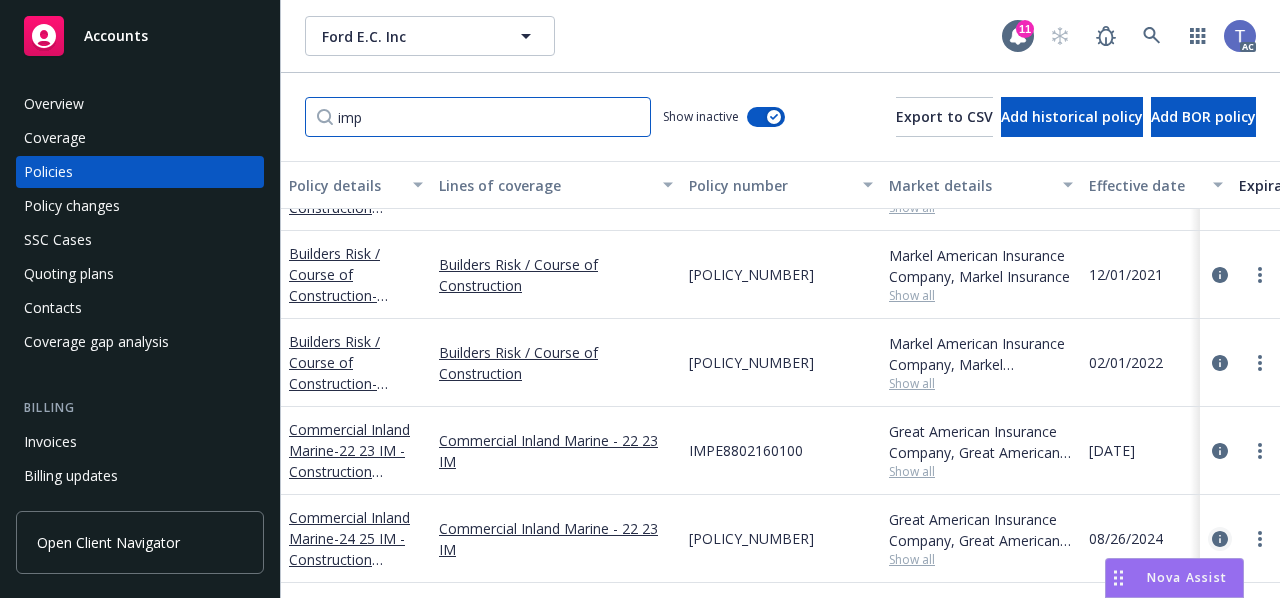 type on "imp" 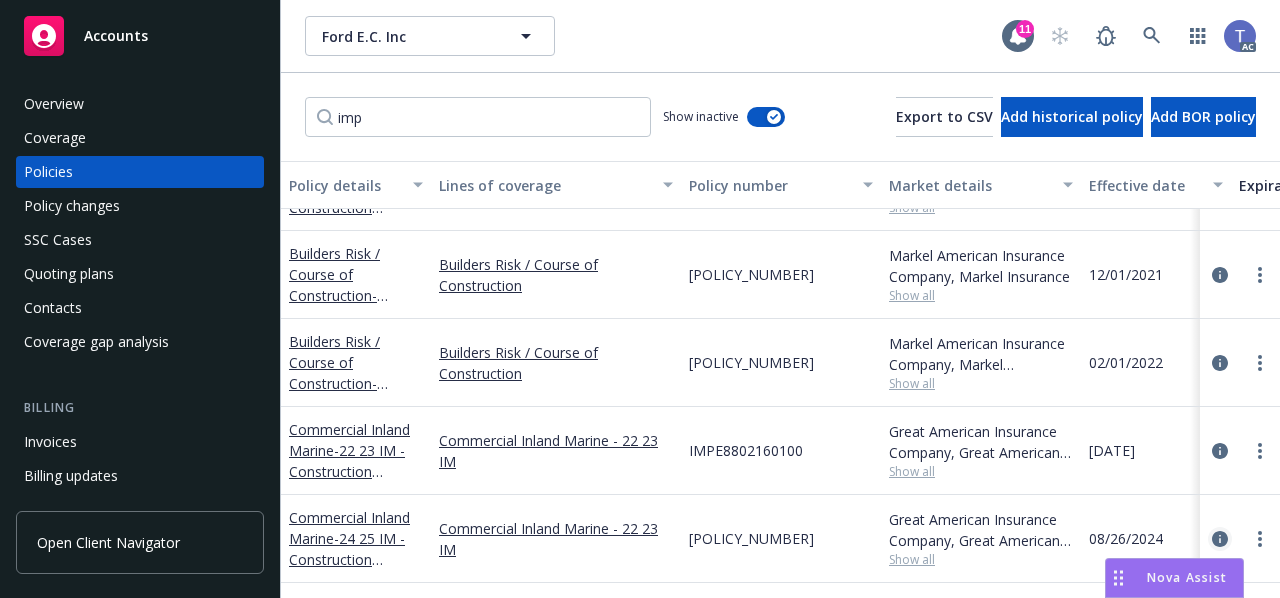 click at bounding box center (1220, 539) 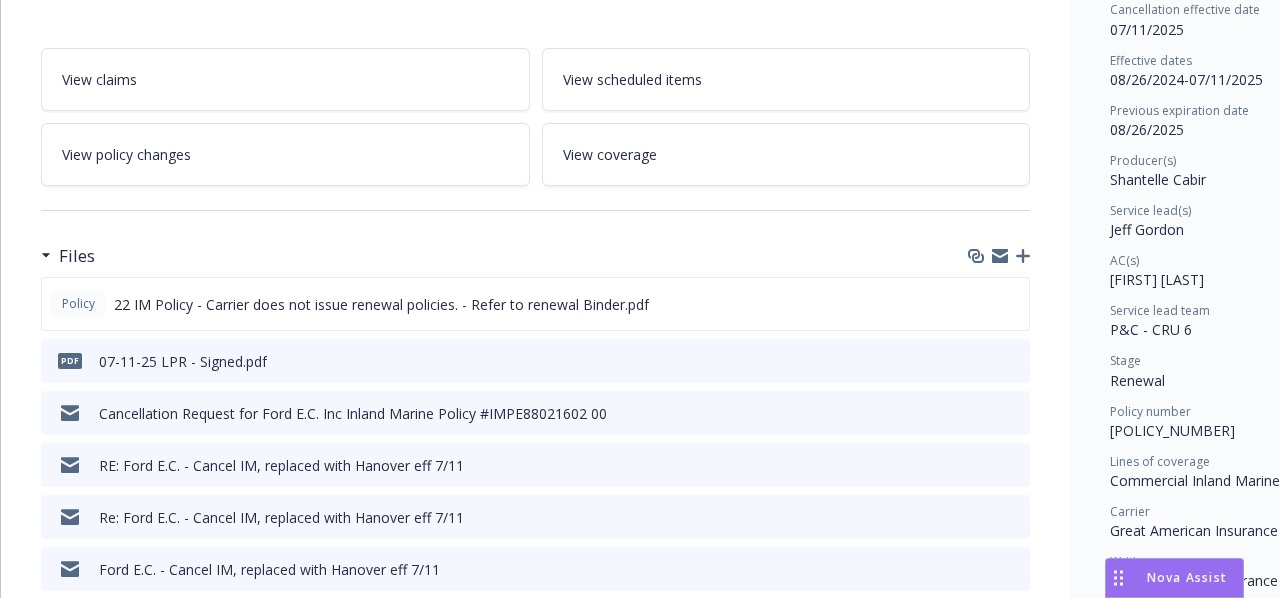 scroll, scrollTop: 314, scrollLeft: 0, axis: vertical 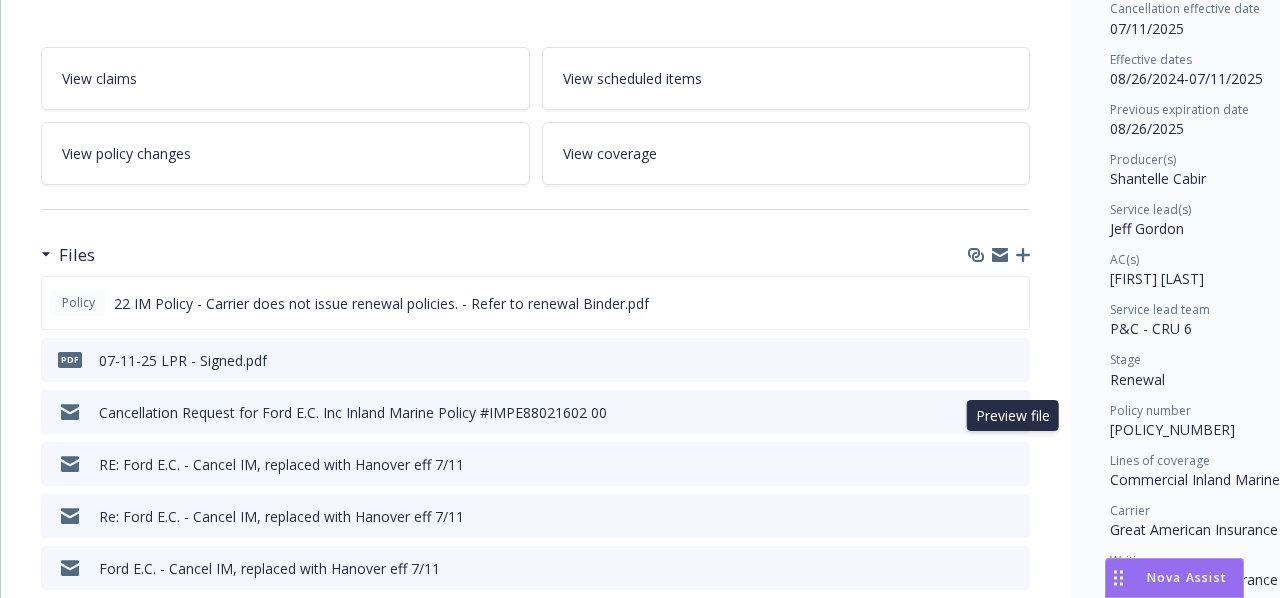 click 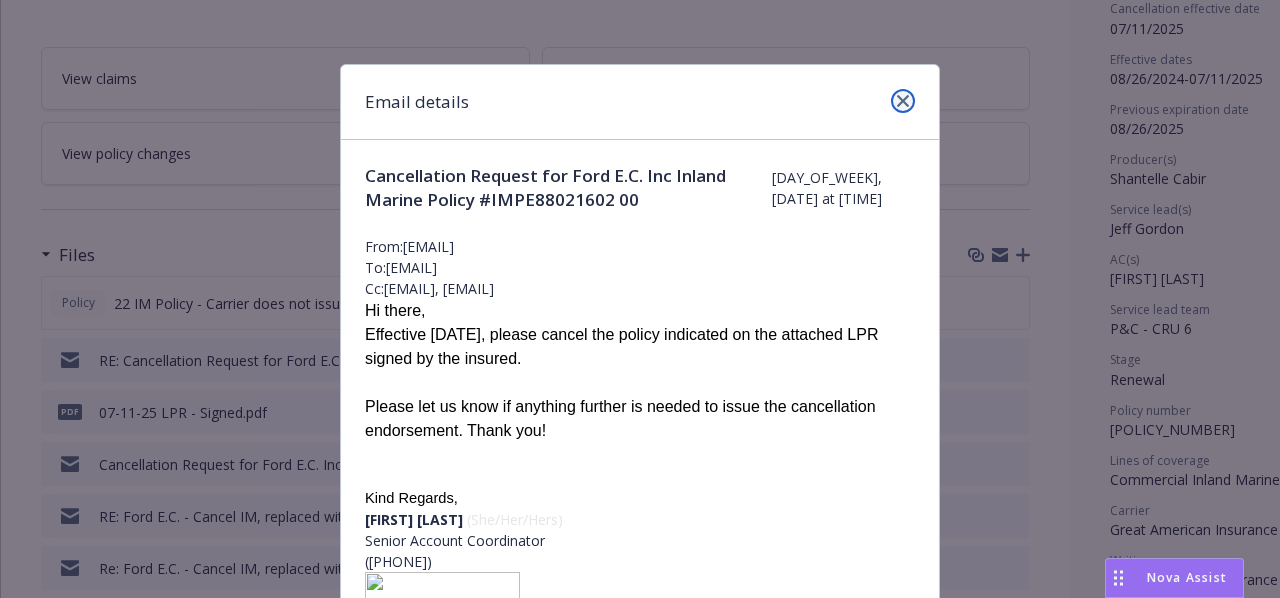 click 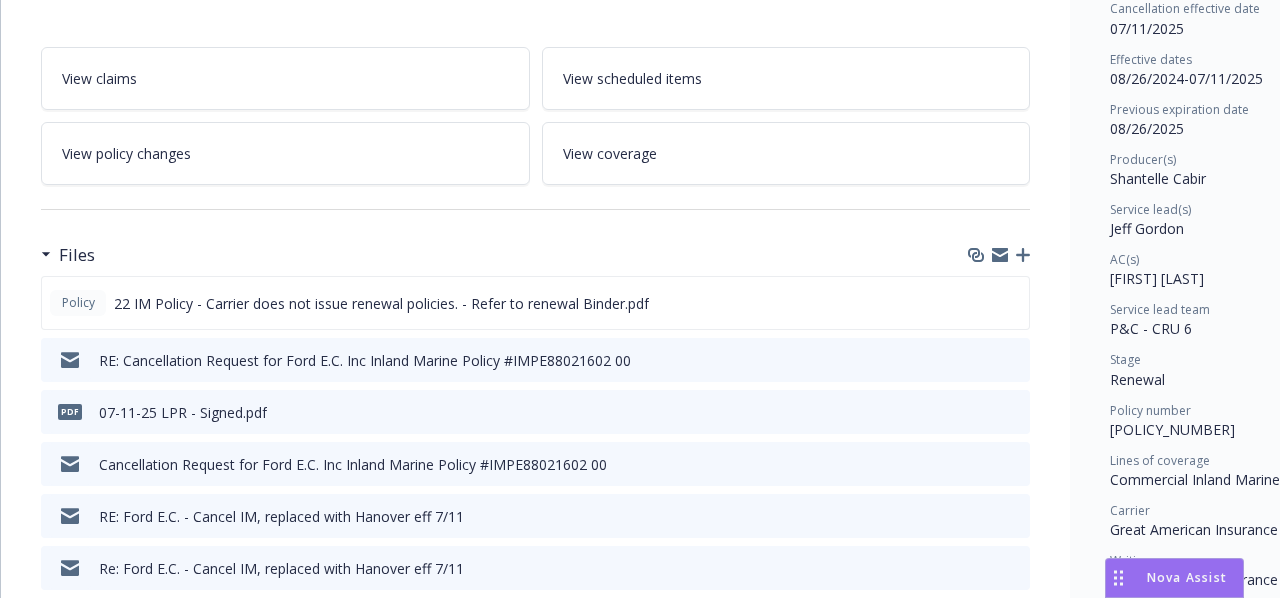 scroll, scrollTop: 0, scrollLeft: 0, axis: both 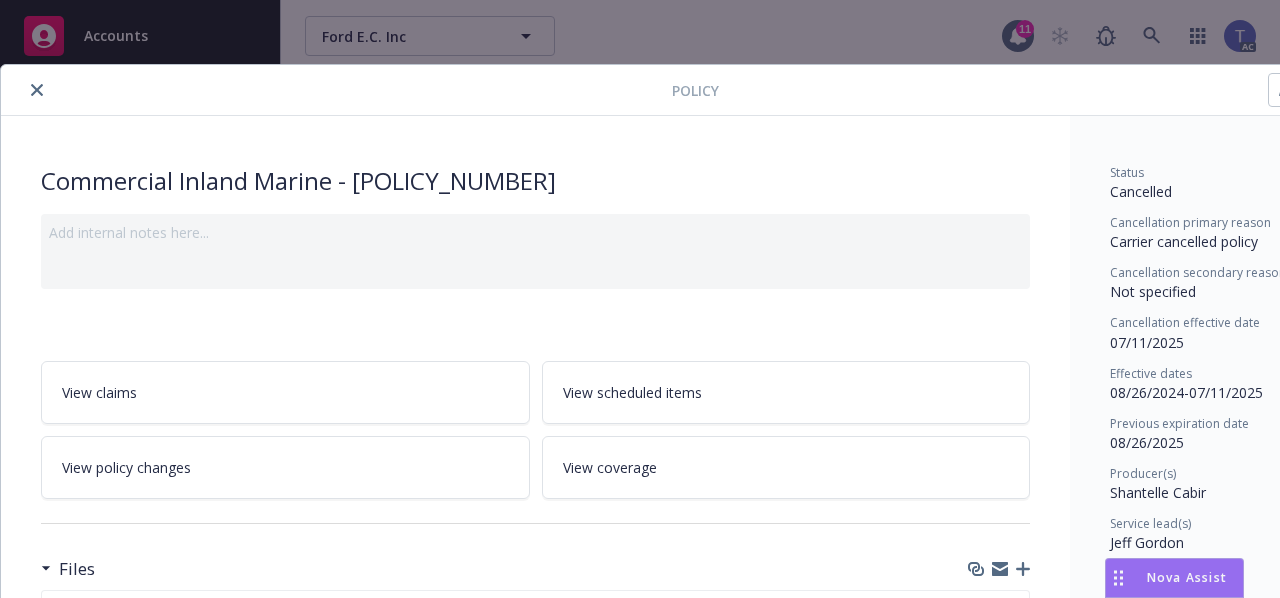 click 